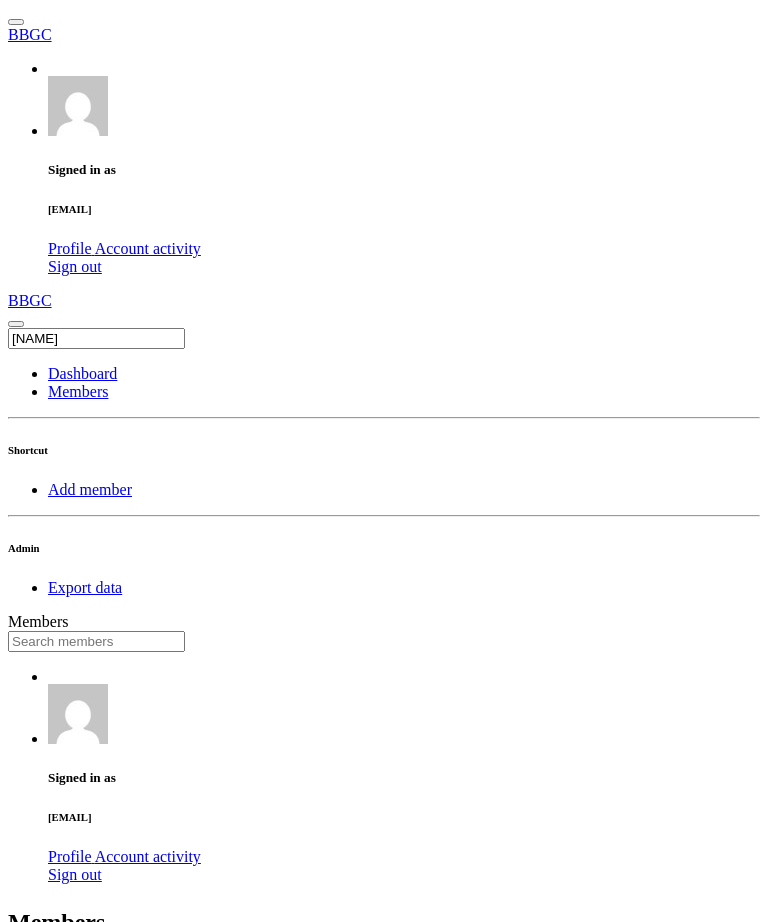 scroll, scrollTop: 0, scrollLeft: 0, axis: both 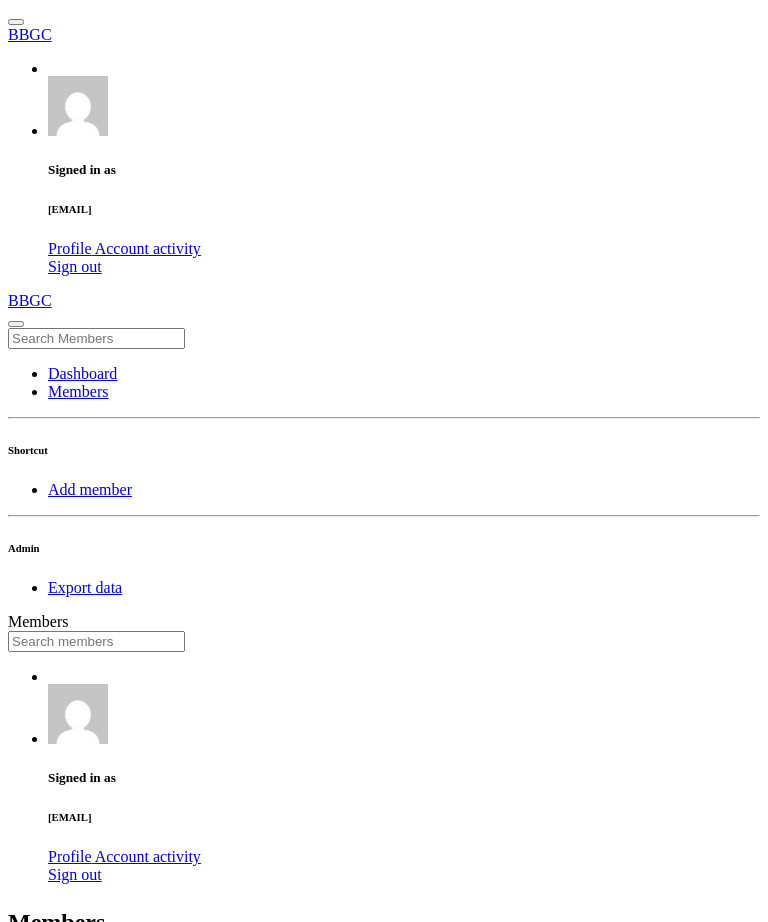 click at bounding box center (96, 641) 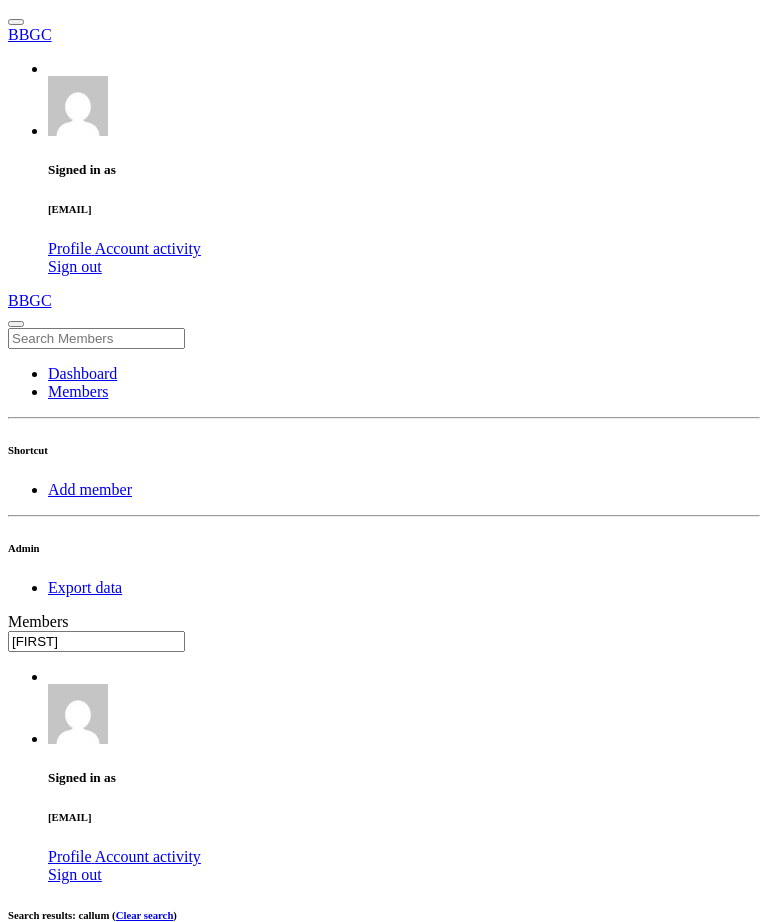 scroll, scrollTop: 26, scrollLeft: 0, axis: vertical 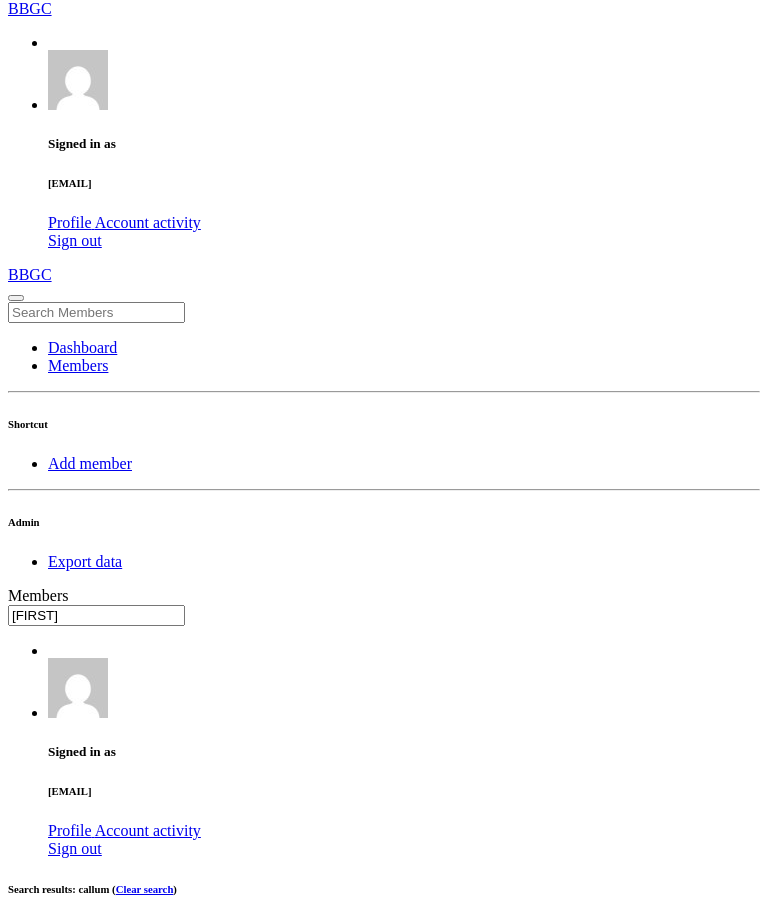 type on "[FIRST]" 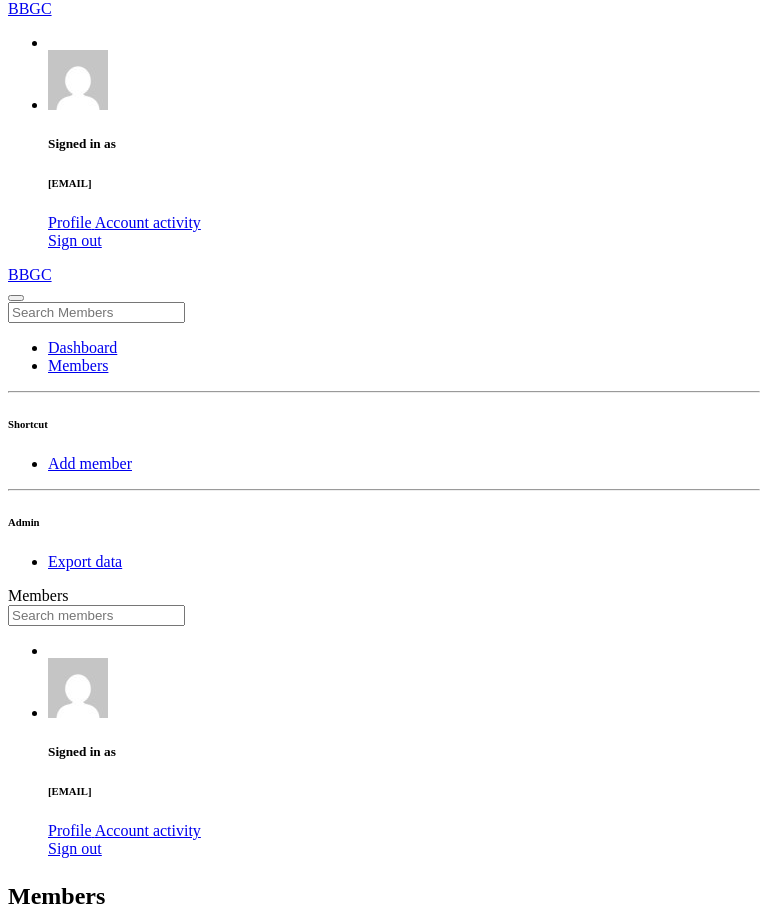 scroll, scrollTop: 0, scrollLeft: 0, axis: both 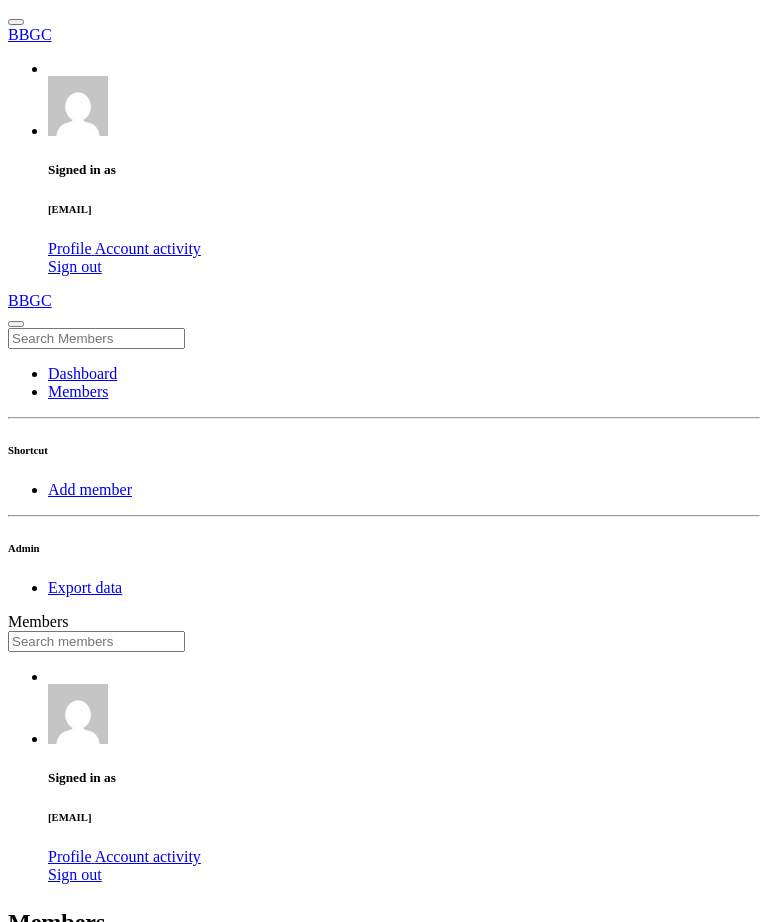 click at bounding box center [96, 641] 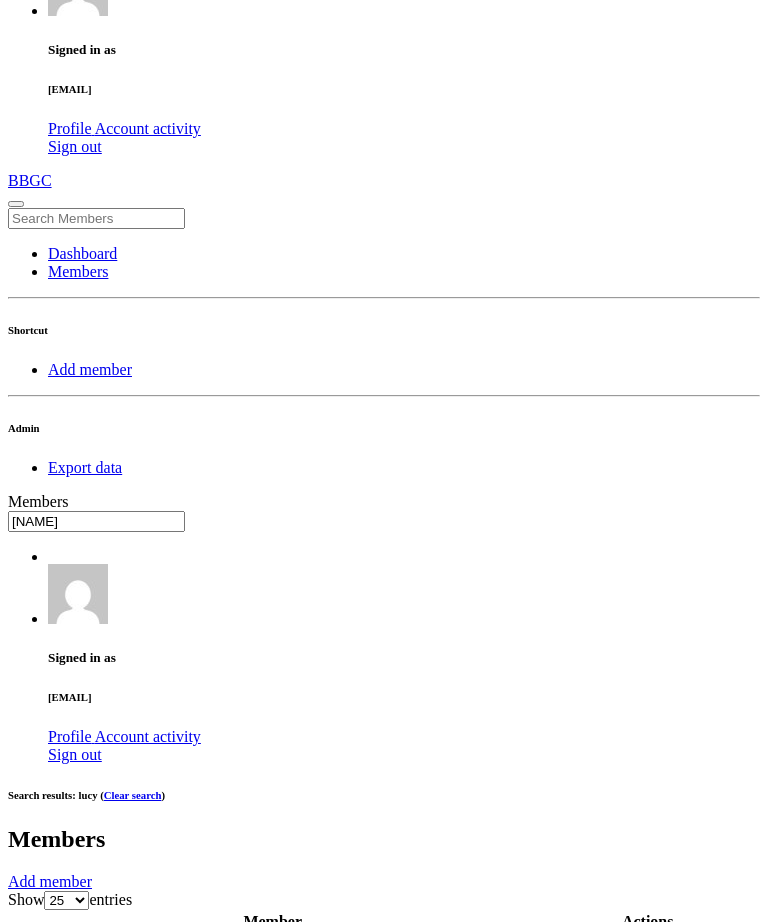 scroll, scrollTop: 121, scrollLeft: 0, axis: vertical 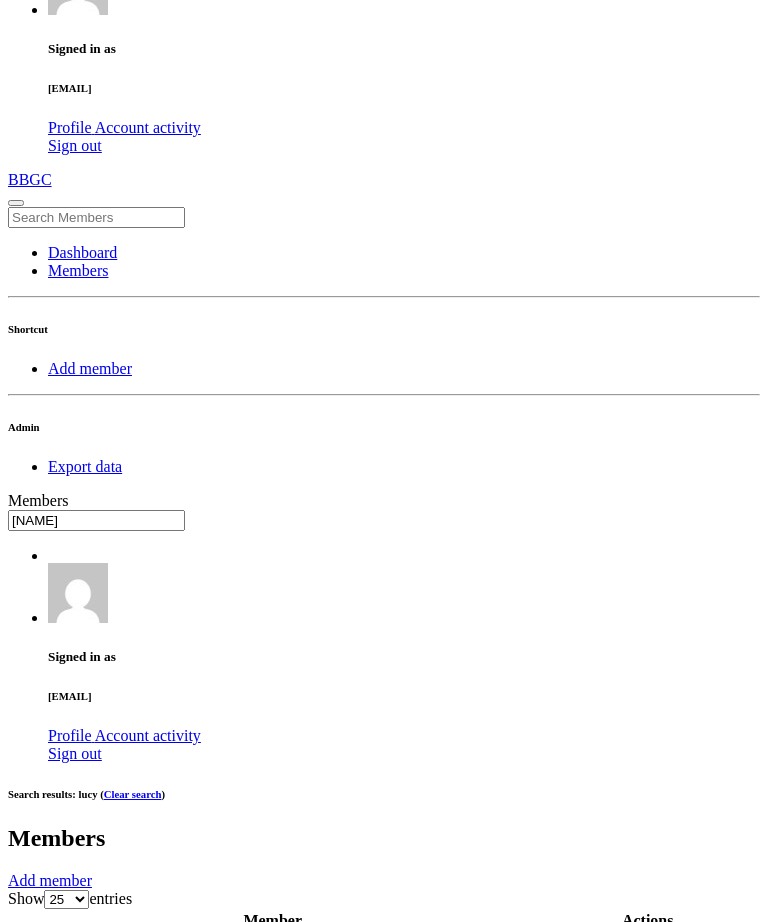 type on "[NAME]" 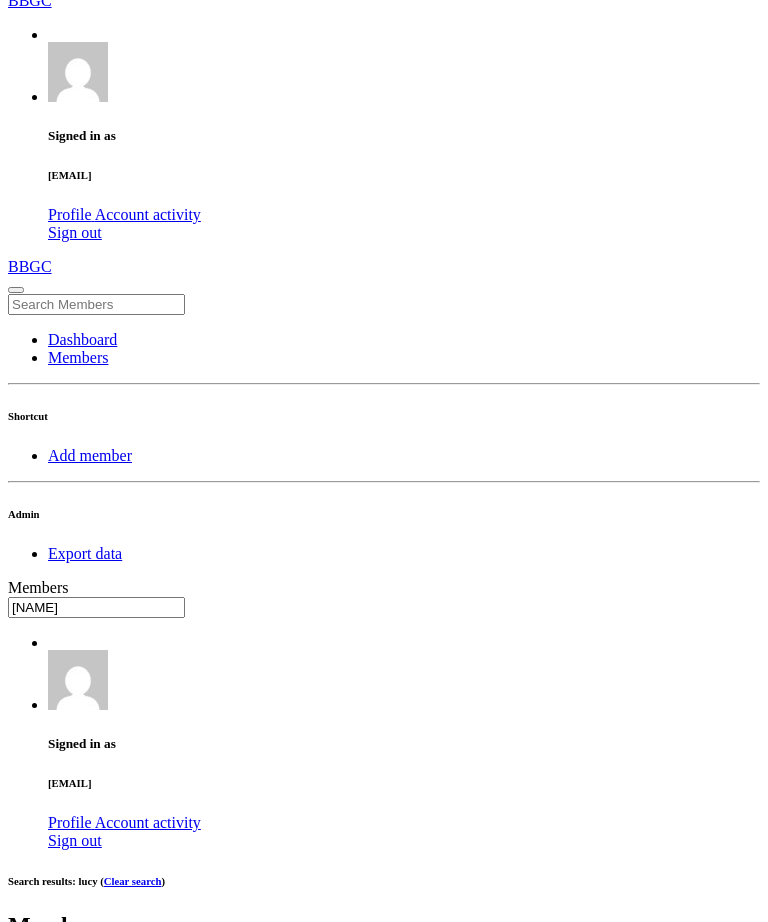 click on "OK" at bounding box center [25, 1607] 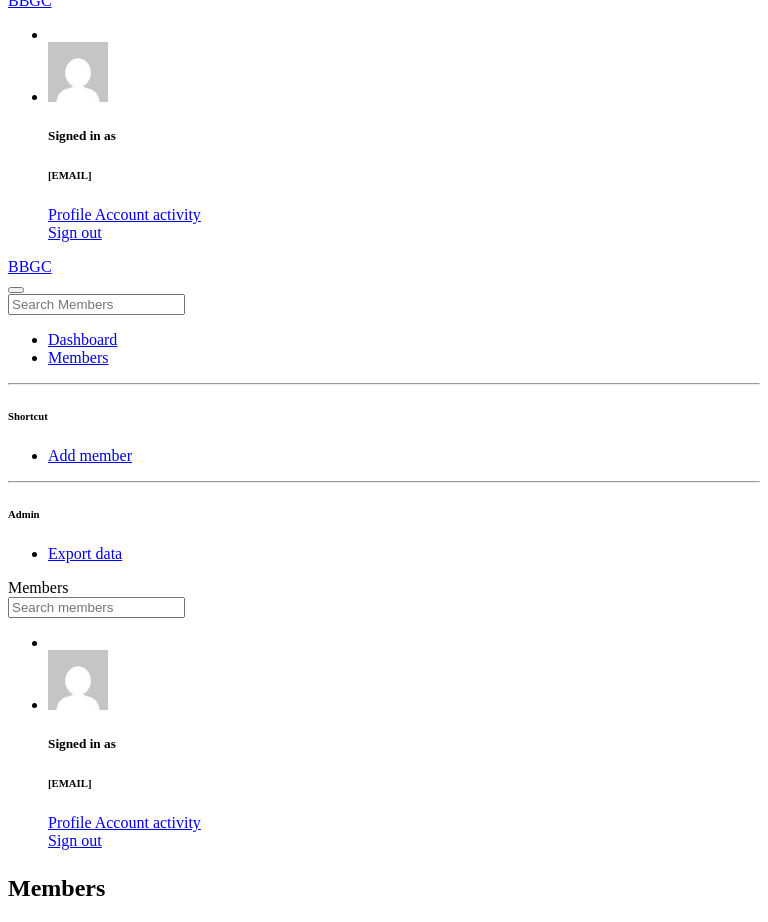 scroll, scrollTop: 0, scrollLeft: 0, axis: both 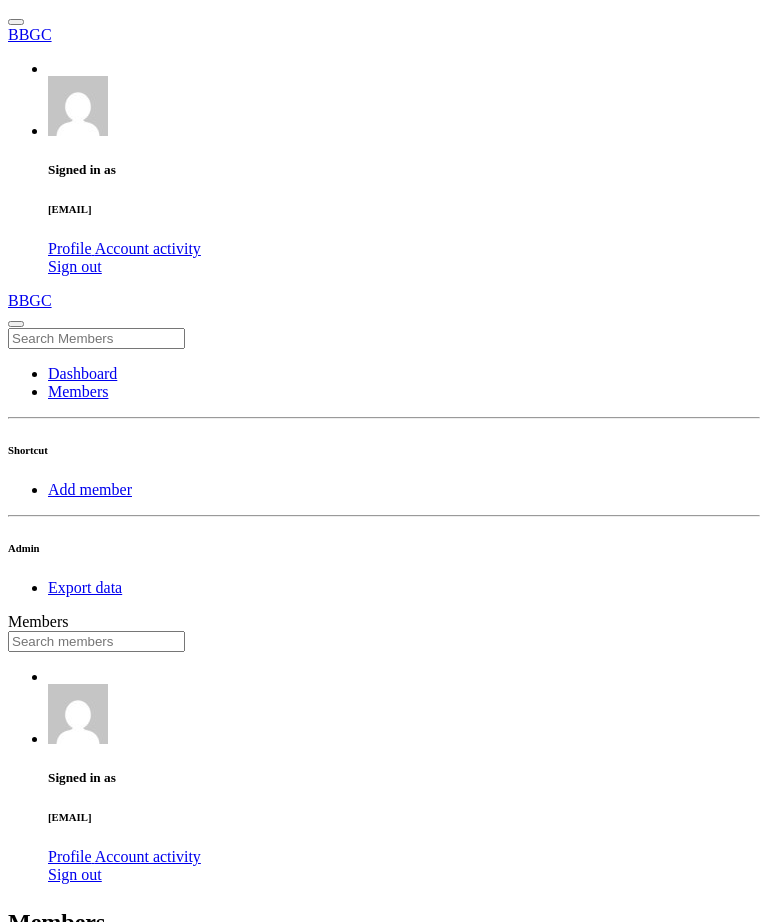 click at bounding box center (96, 641) 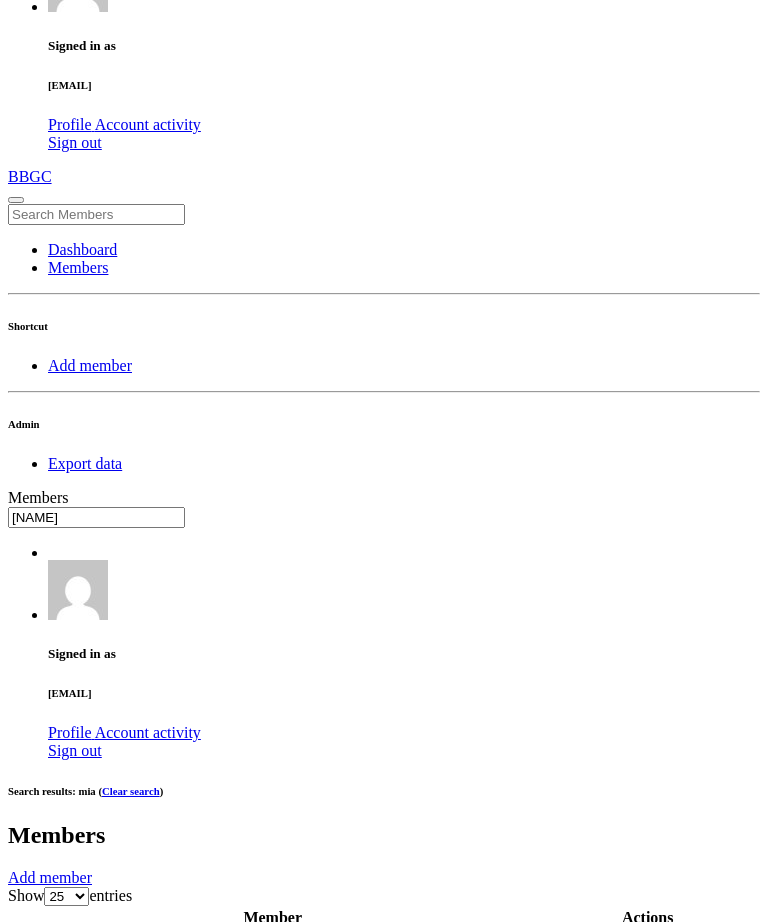 scroll, scrollTop: 126, scrollLeft: 0, axis: vertical 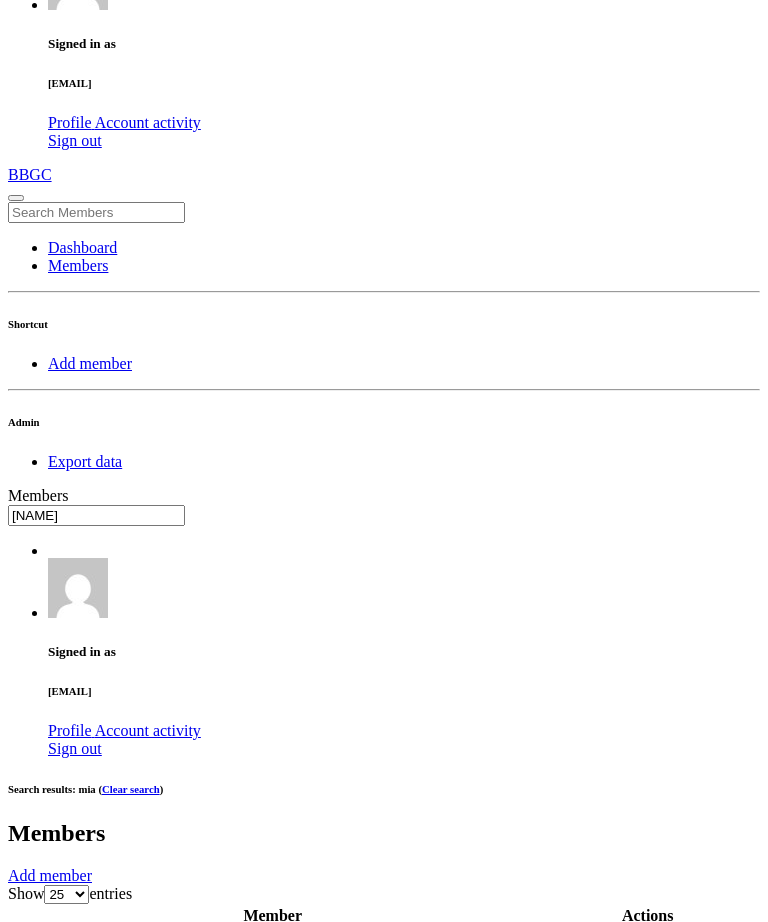 type on "[NAME]" 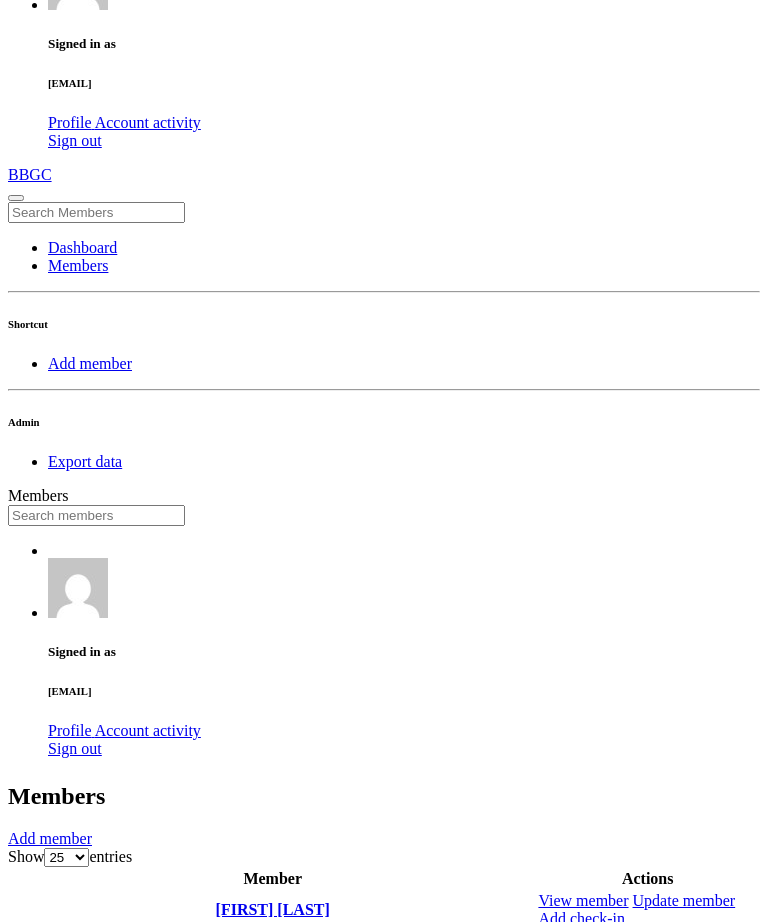 scroll, scrollTop: 0, scrollLeft: 0, axis: both 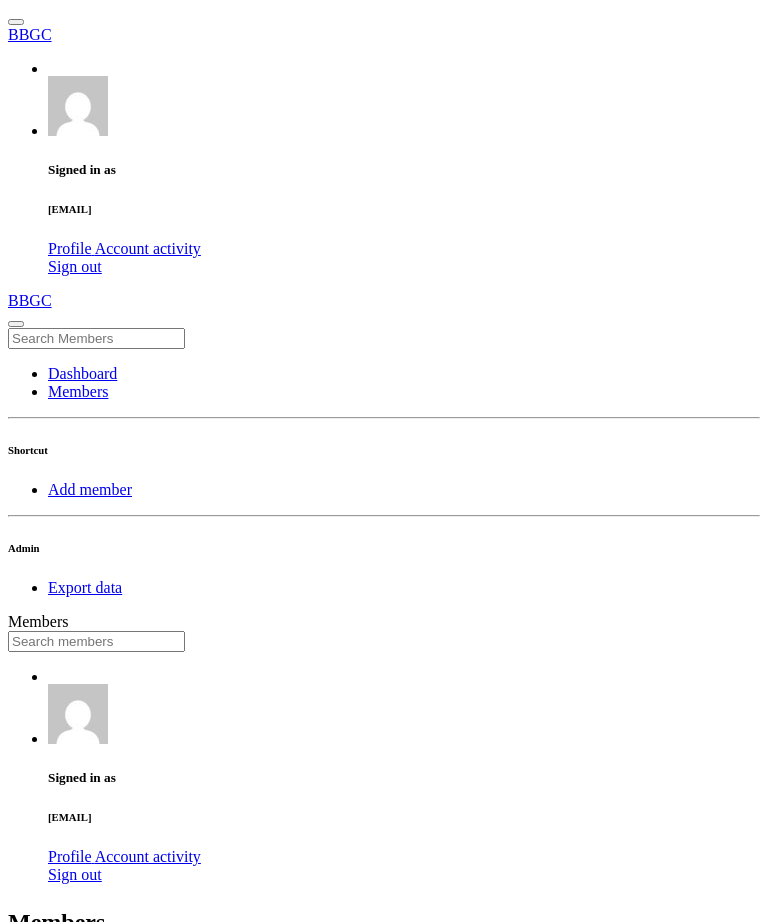 click at bounding box center (96, 641) 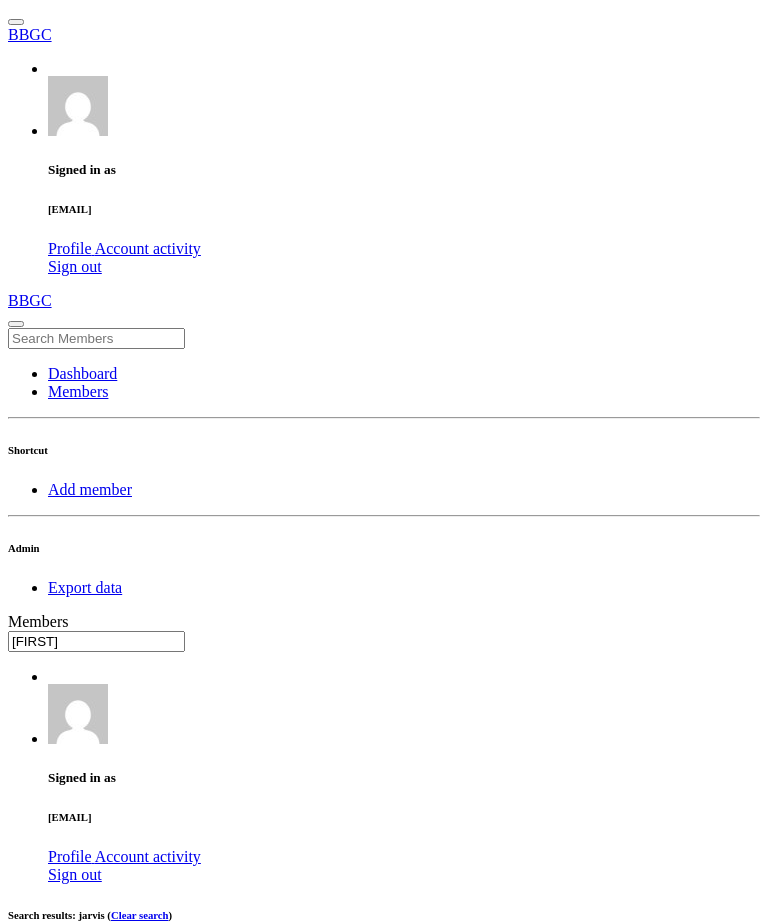 type on "[FIRST]" 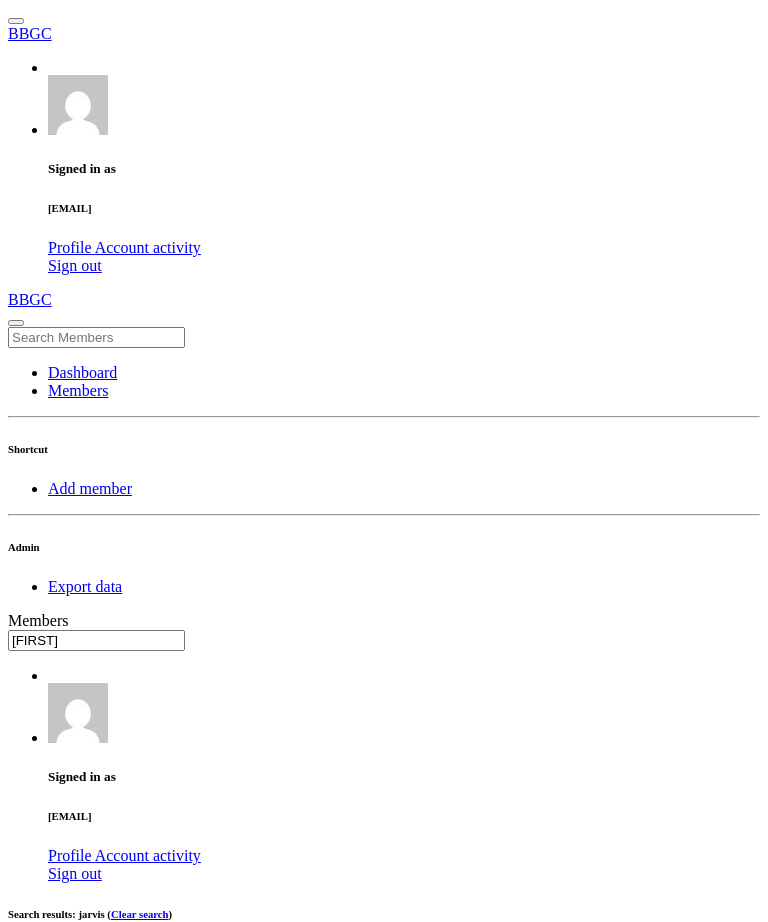 click on "OK" at bounding box center (25, 1556) 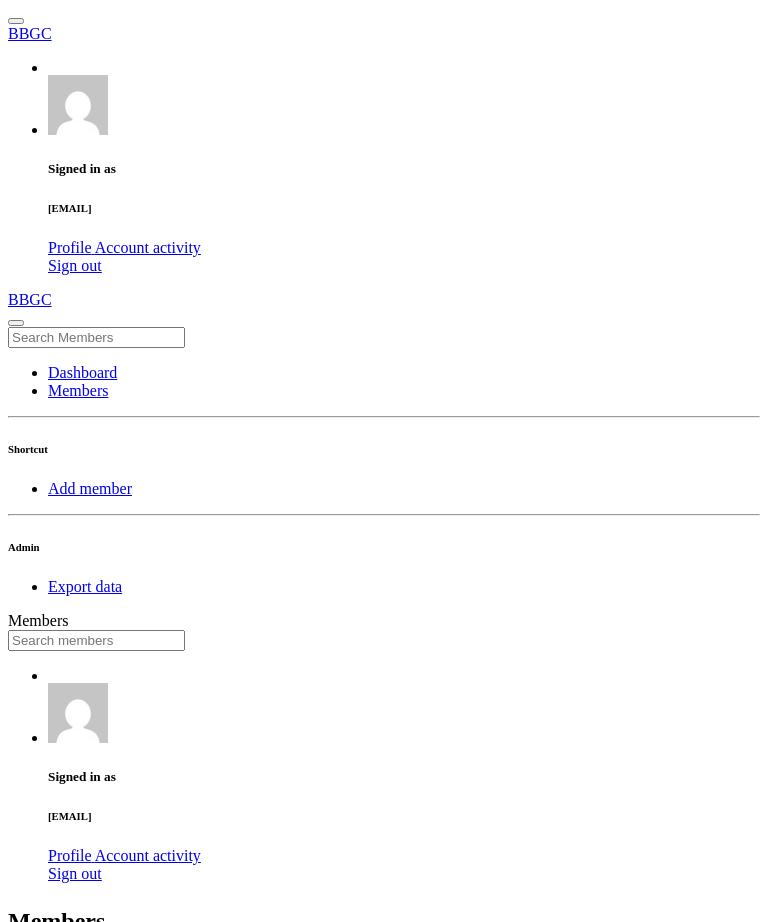 scroll, scrollTop: 0, scrollLeft: 0, axis: both 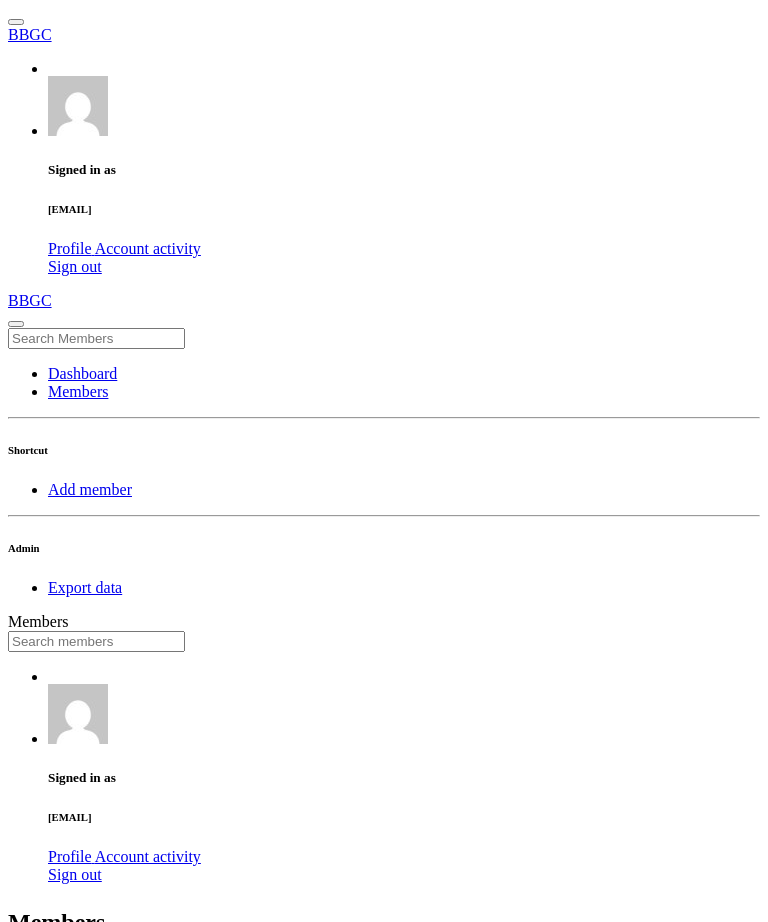 click at bounding box center (96, 641) 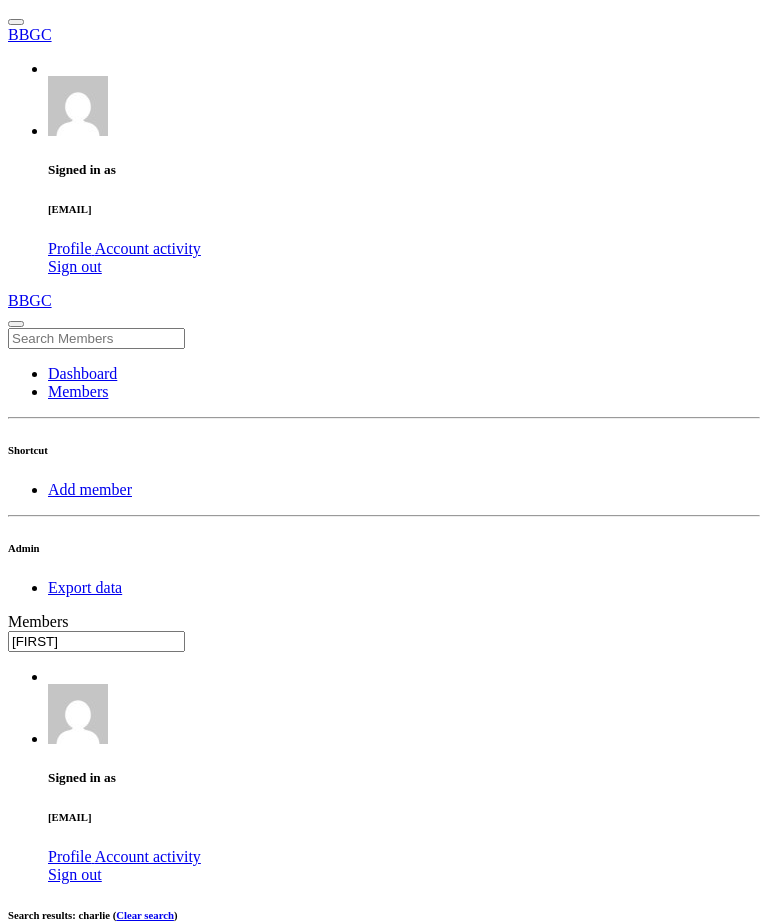 type on "[FIRST]" 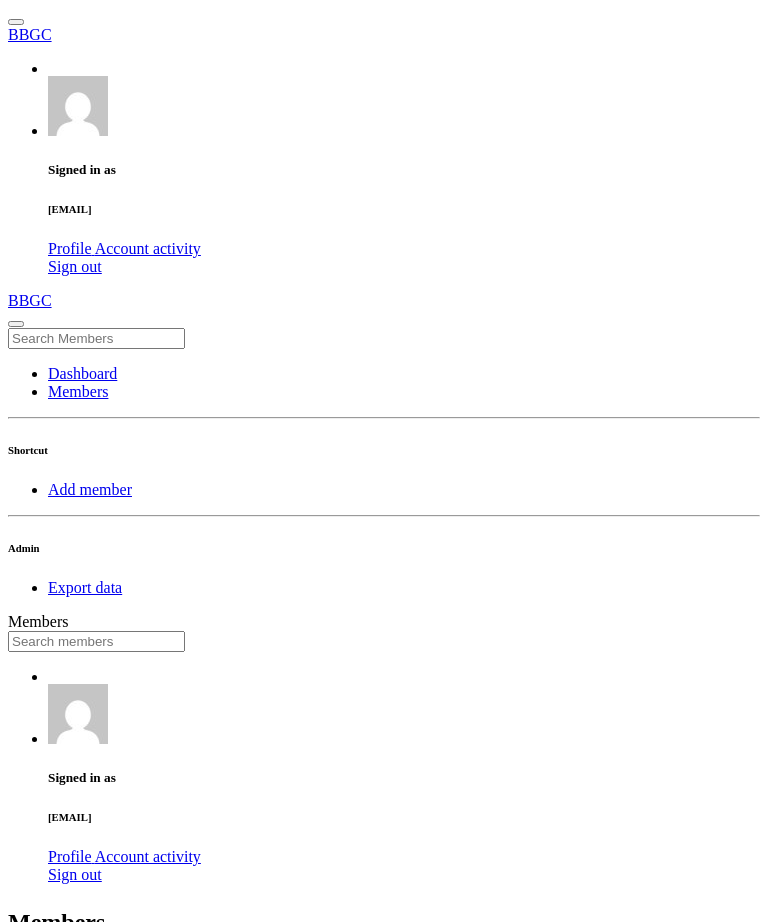 click at bounding box center (96, 641) 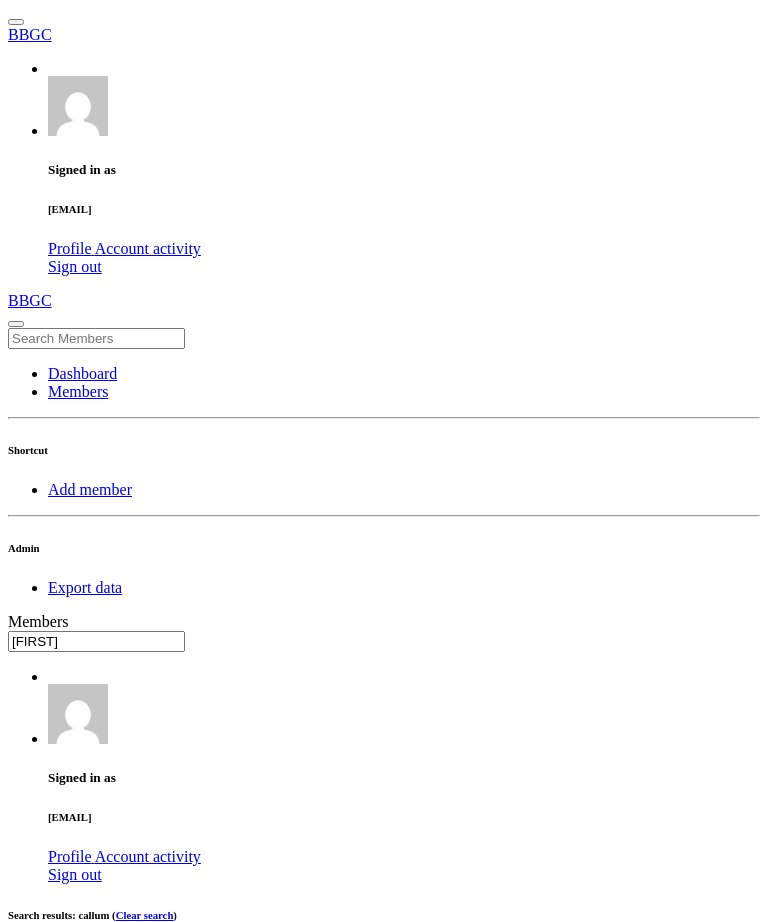 scroll, scrollTop: 54, scrollLeft: 0, axis: vertical 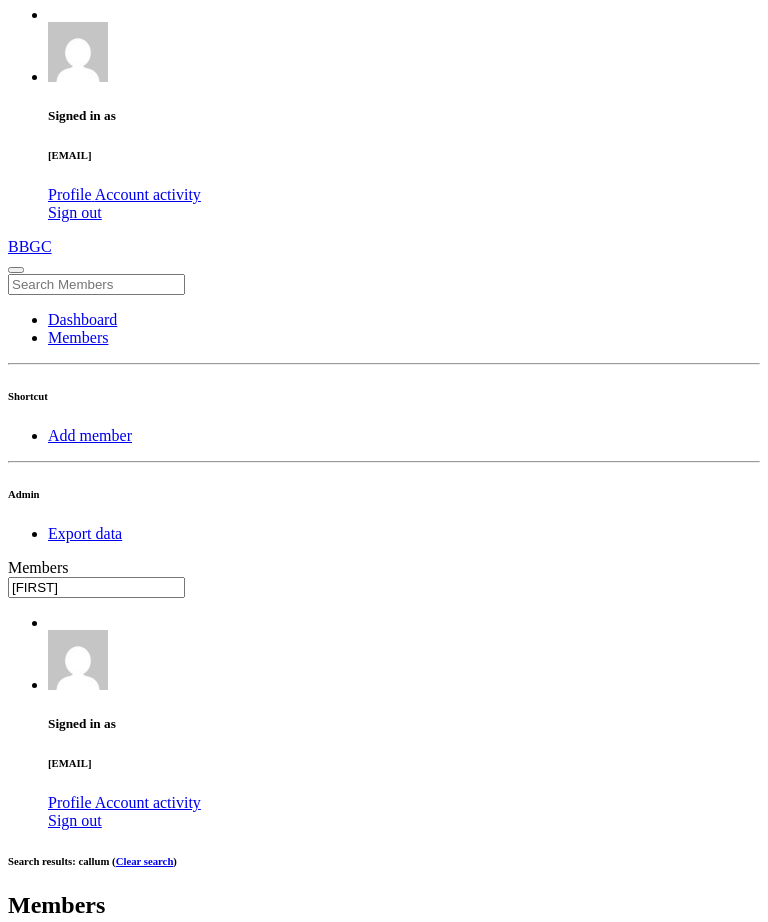 click at bounding box center [538, 1121] 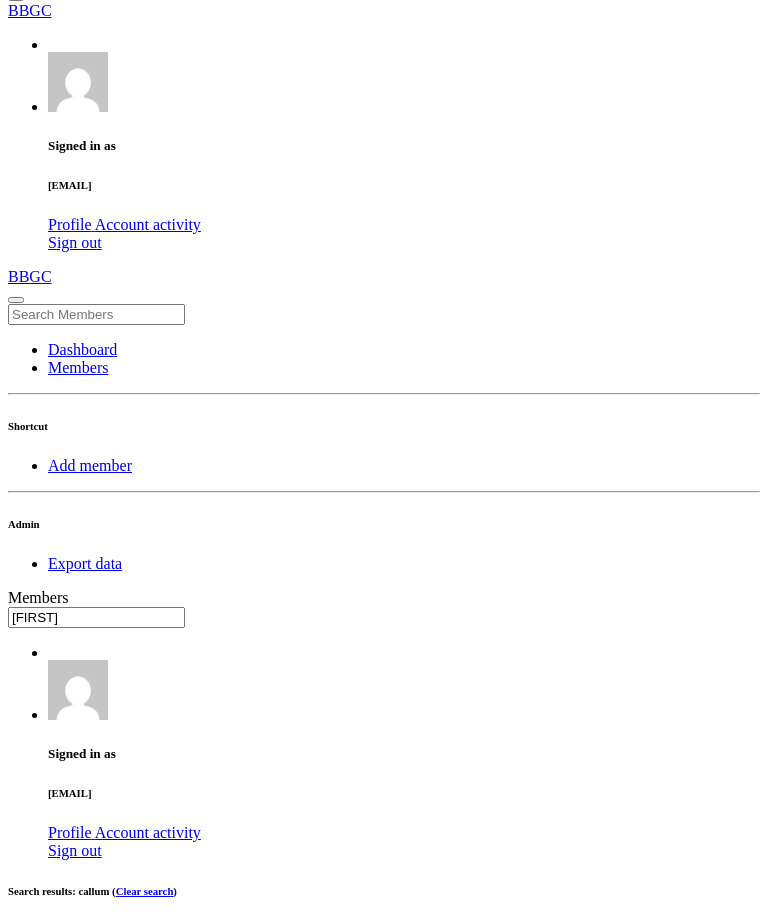 scroll, scrollTop: 6, scrollLeft: 0, axis: vertical 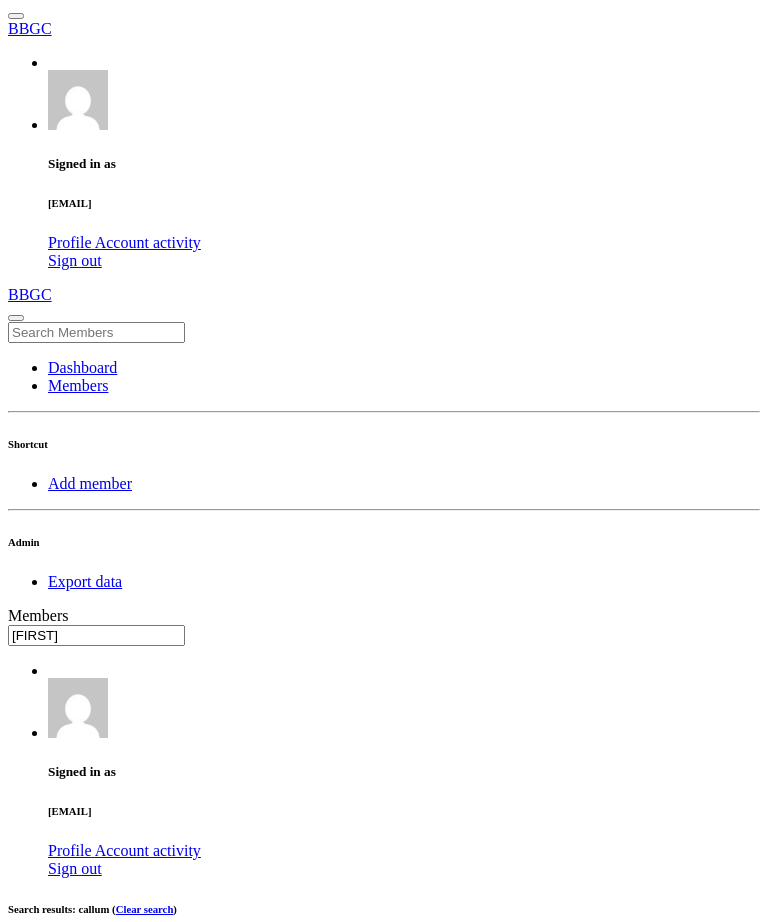 click on "[FIRST]" at bounding box center (96, 635) 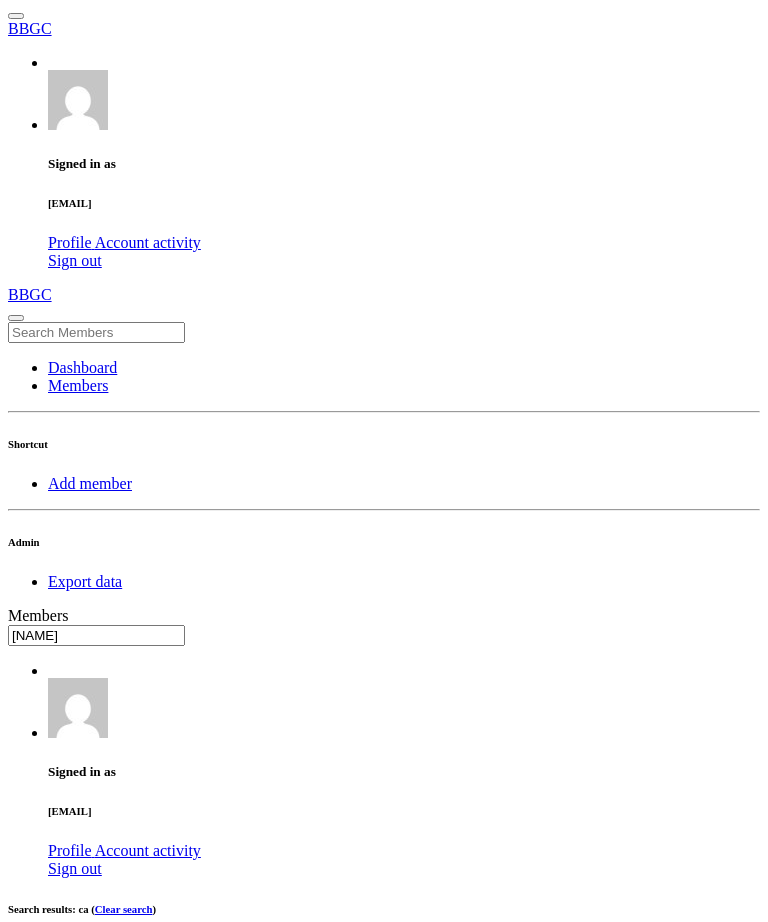 type on "[NAME]" 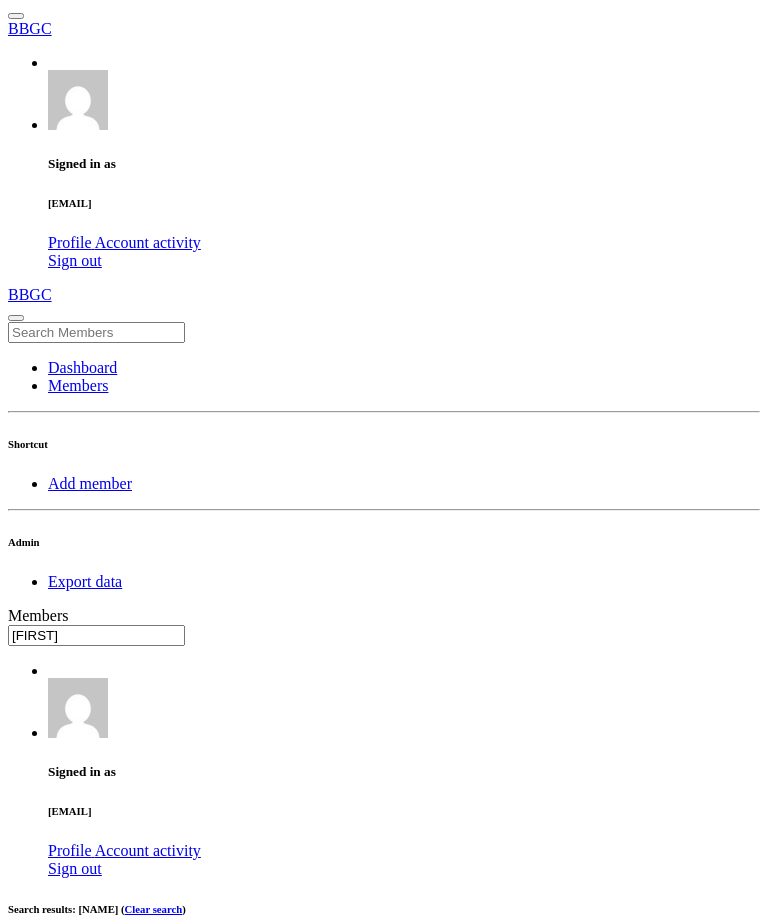type on "[FIRST]" 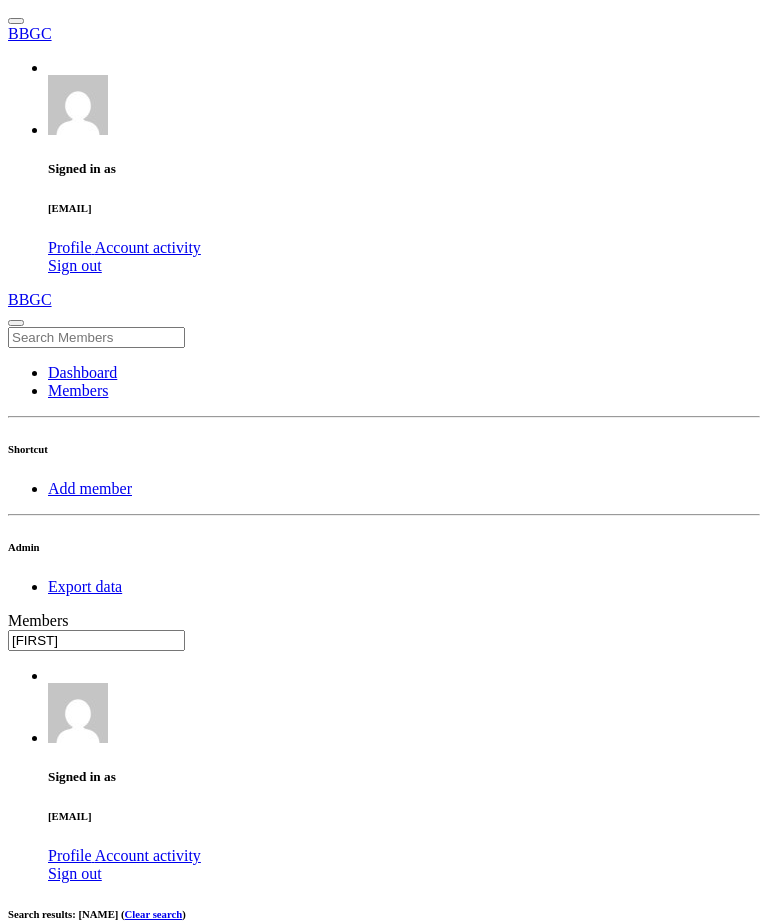 scroll, scrollTop: 0, scrollLeft: 0, axis: both 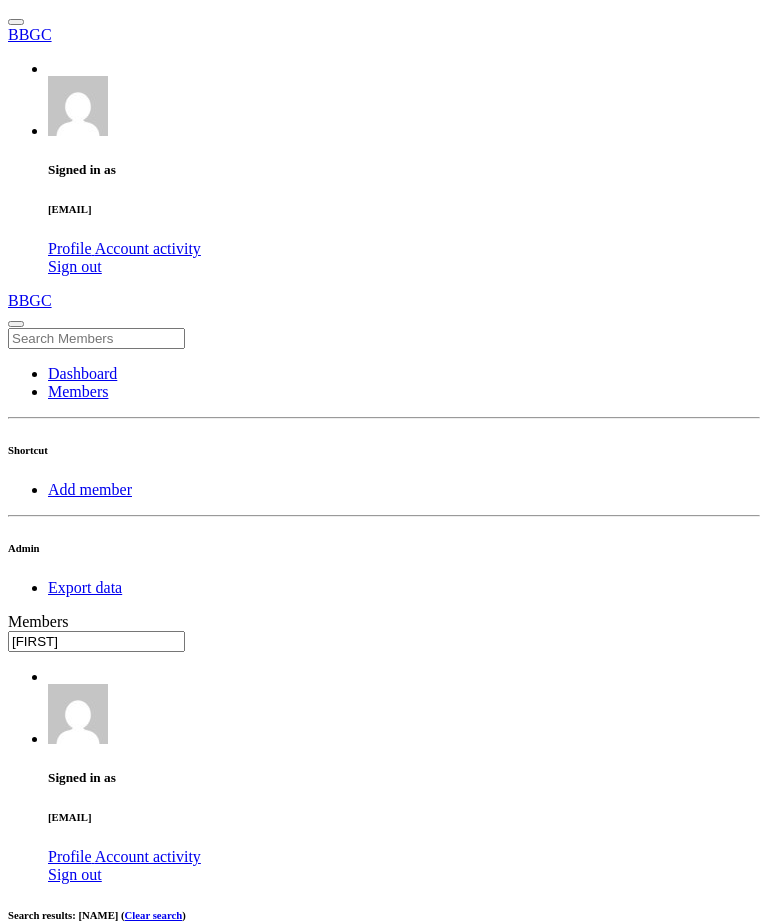 click on "OK" at bounding box center (25, 1615) 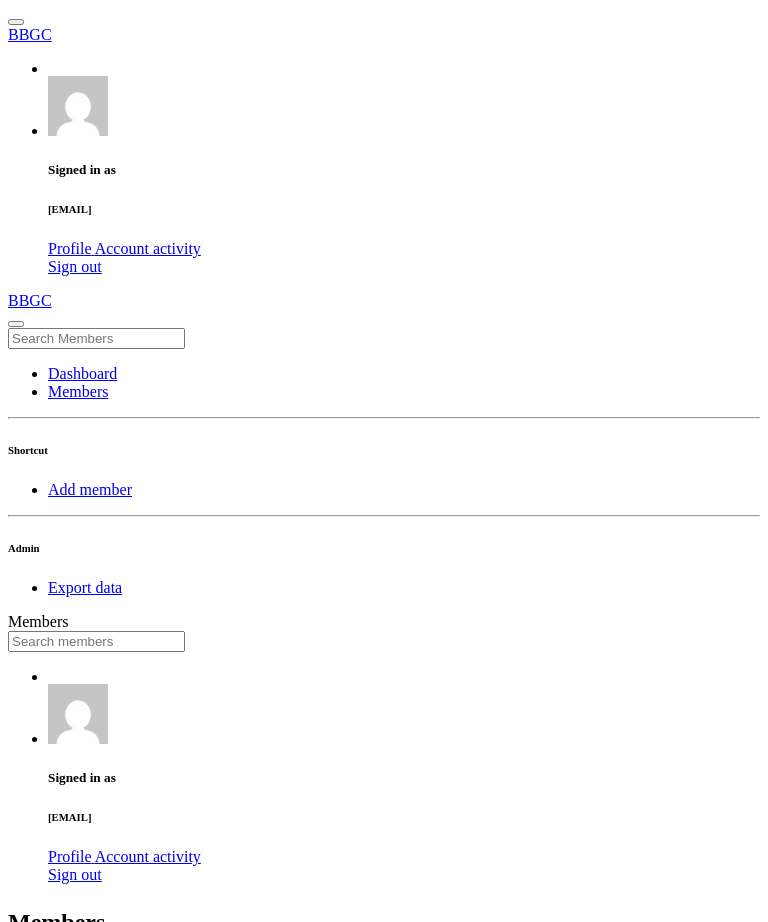 click at bounding box center [96, 641] 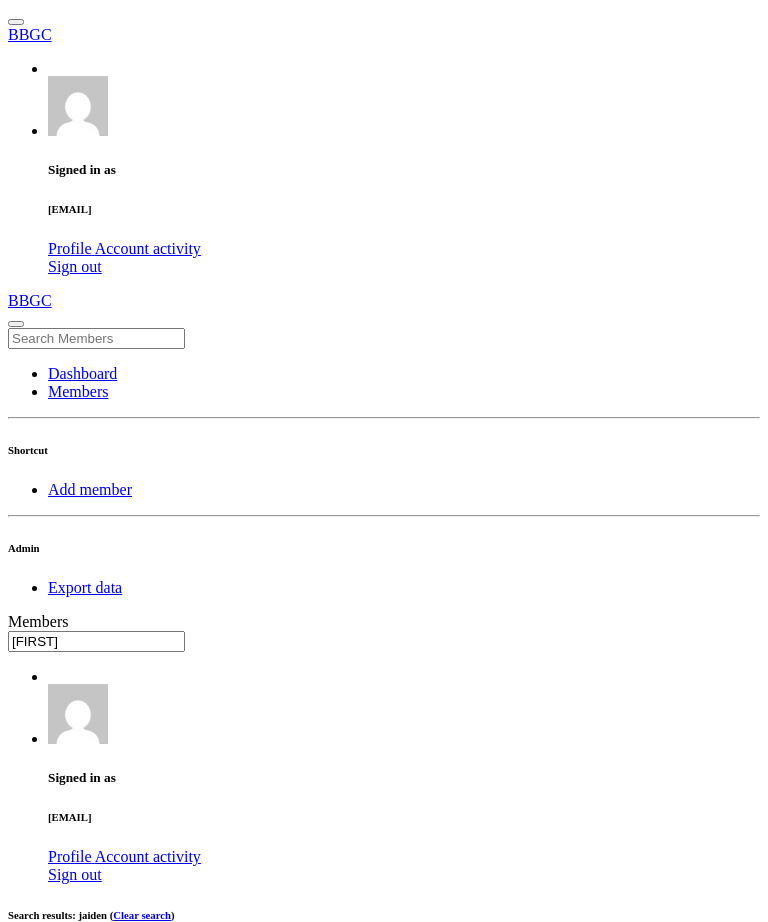 type on "[FIRST]" 